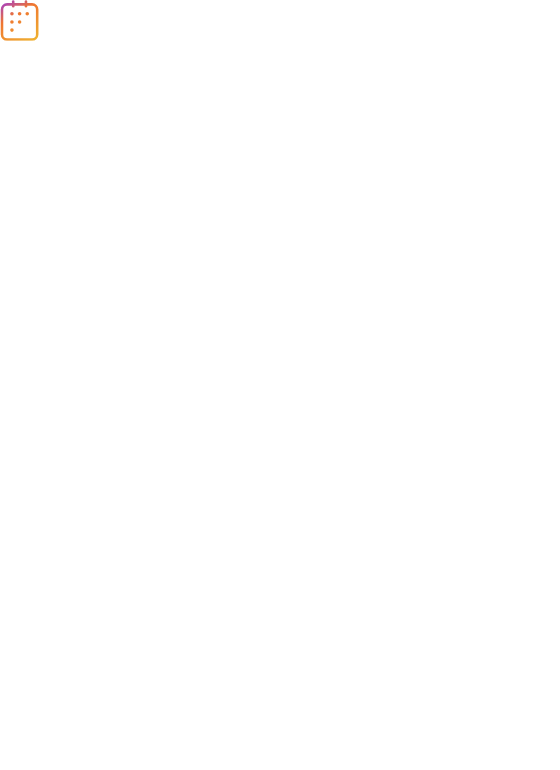 scroll, scrollTop: 0, scrollLeft: 0, axis: both 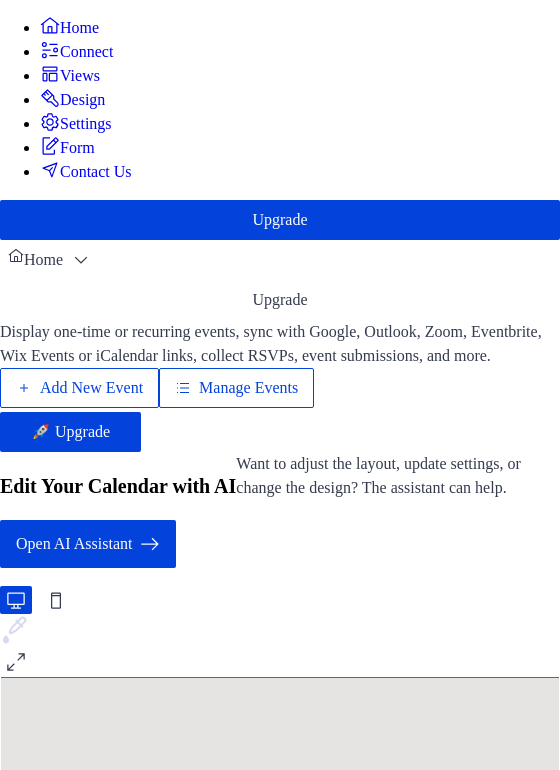 click on "Manage Events" at bounding box center [248, 388] 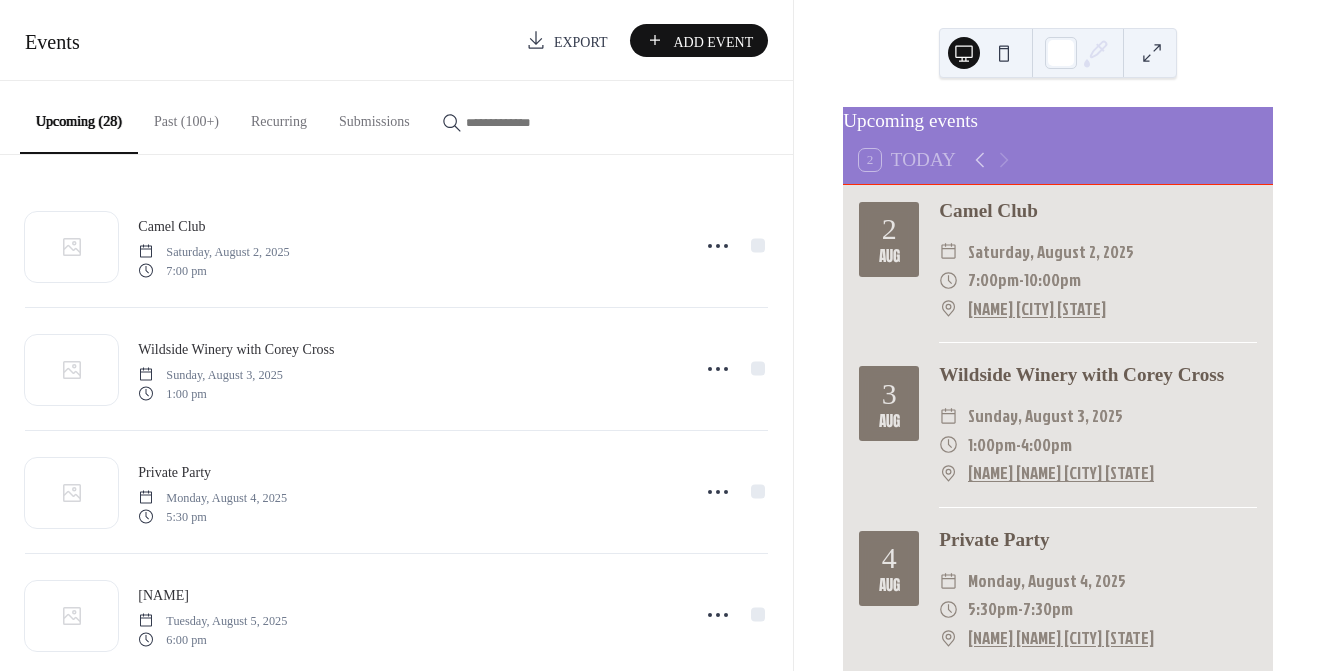 scroll, scrollTop: 0, scrollLeft: 0, axis: both 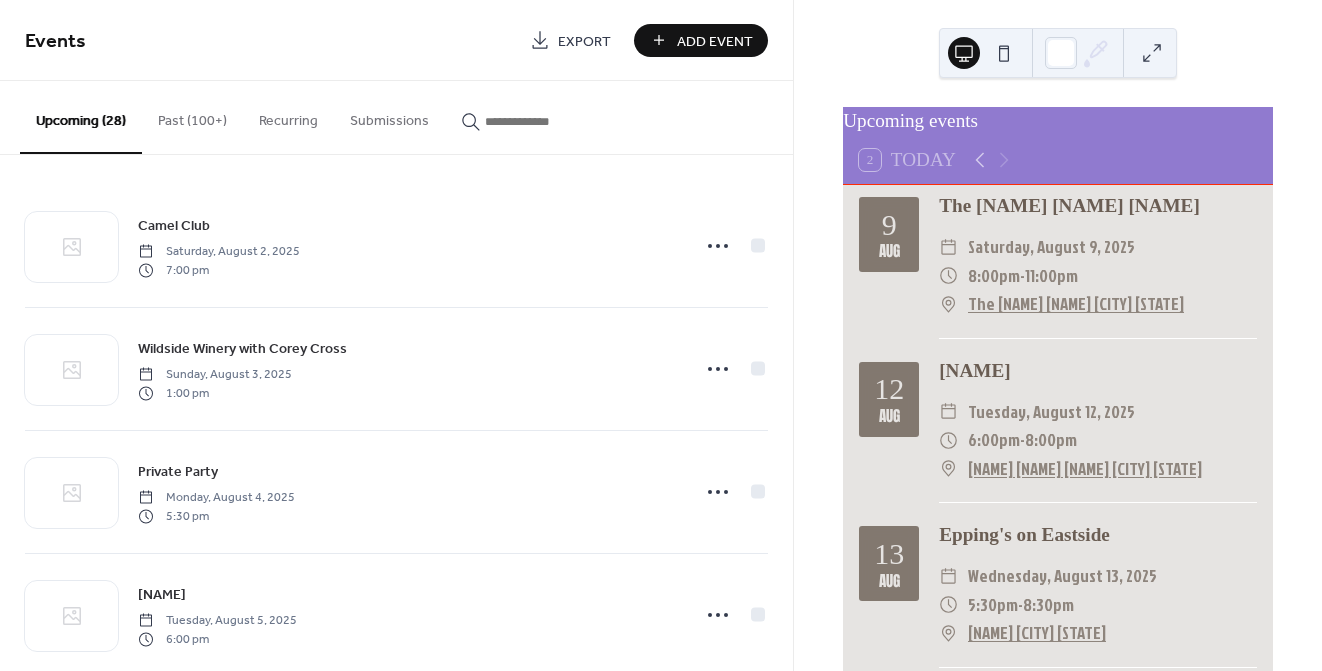 click on "Add Event" at bounding box center [715, 41] 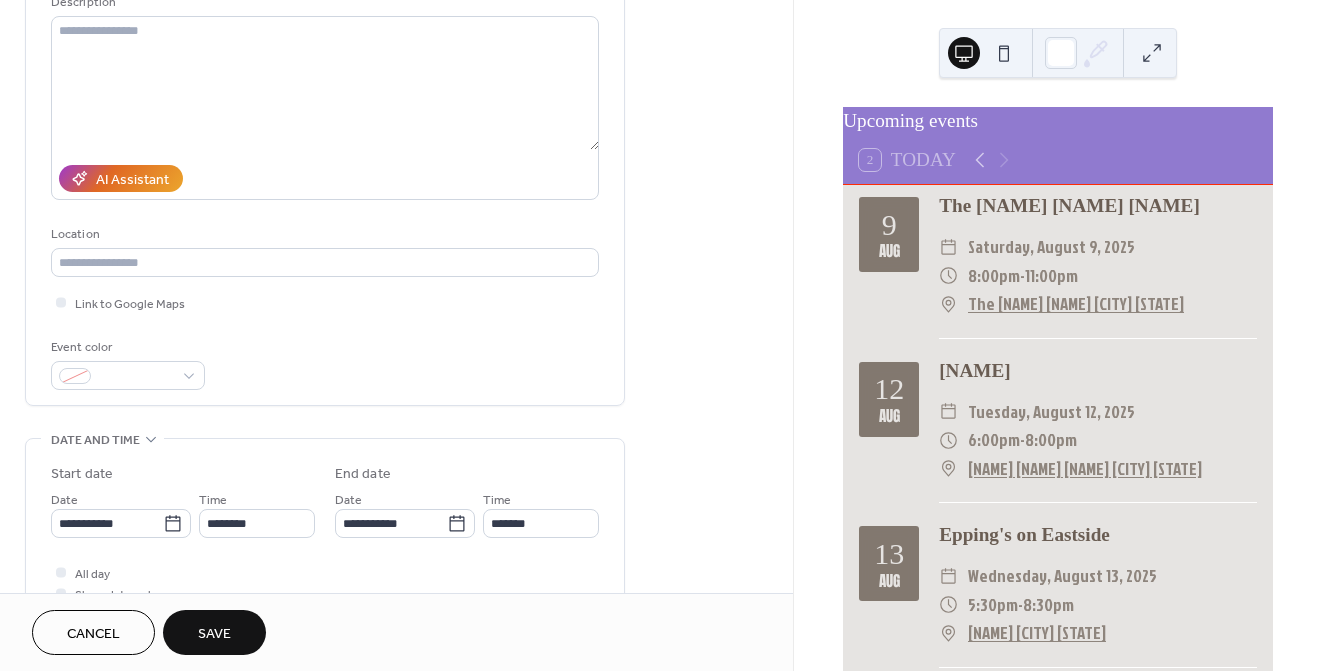 scroll, scrollTop: 214, scrollLeft: 0, axis: vertical 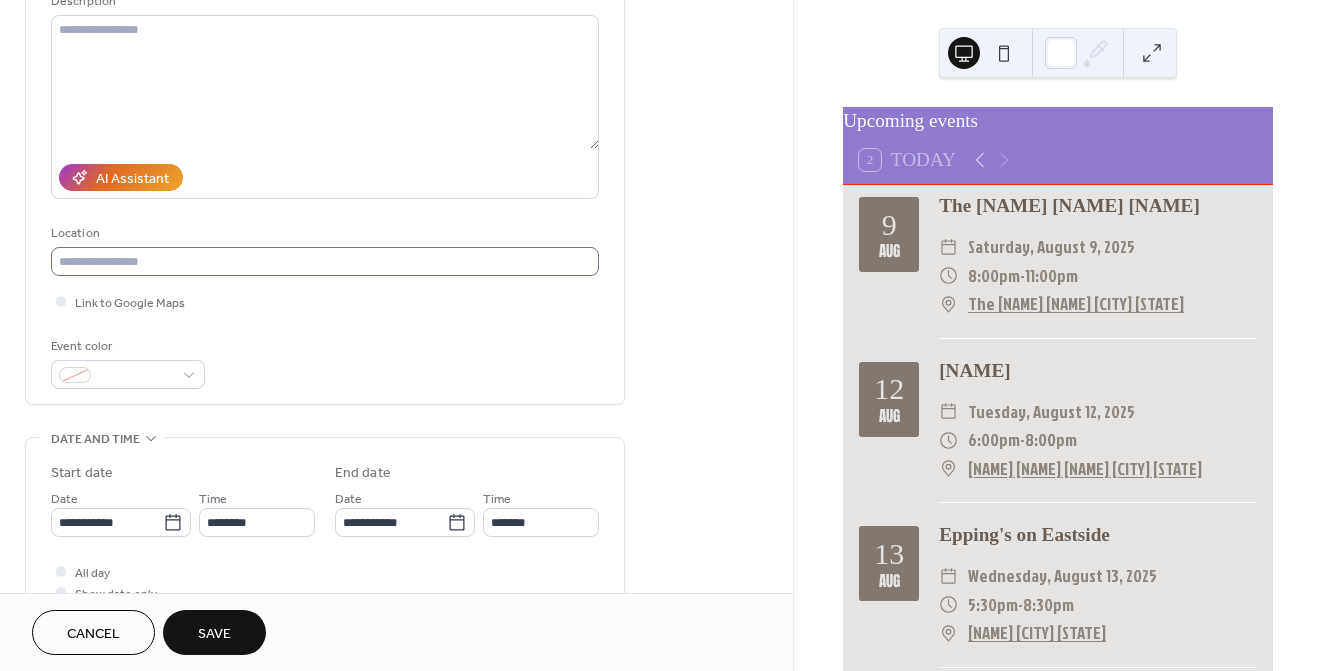 type on "**********" 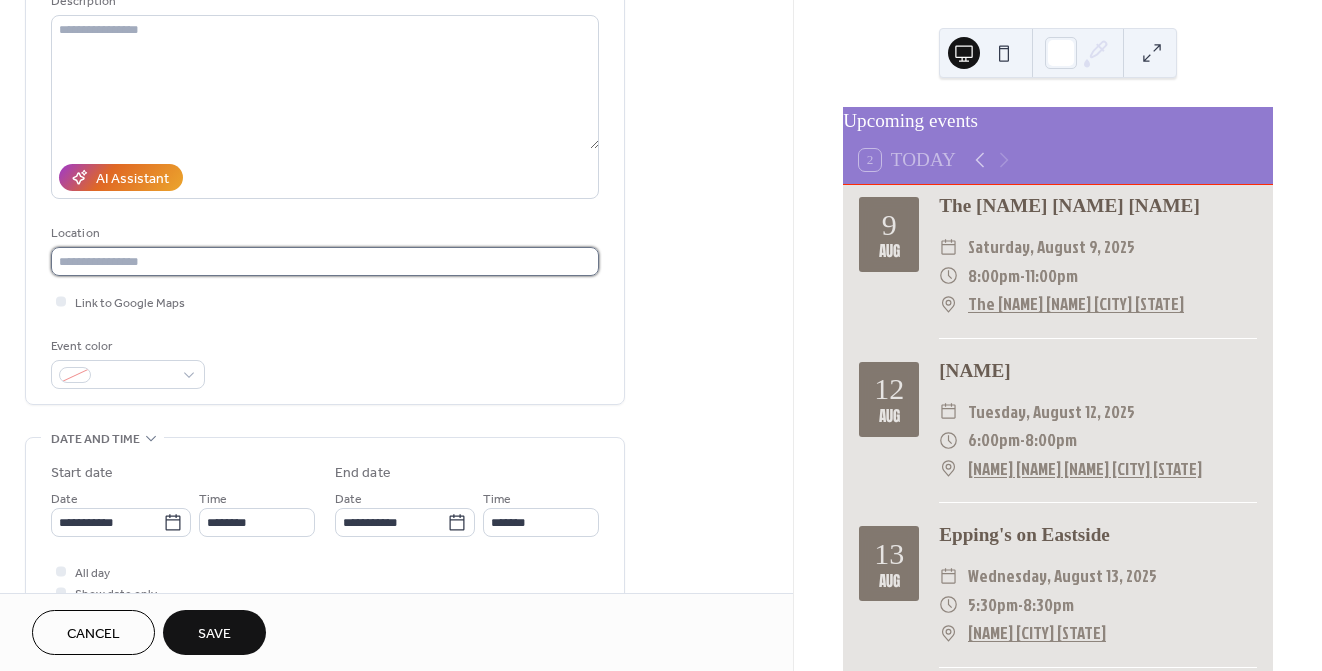 click at bounding box center (325, 261) 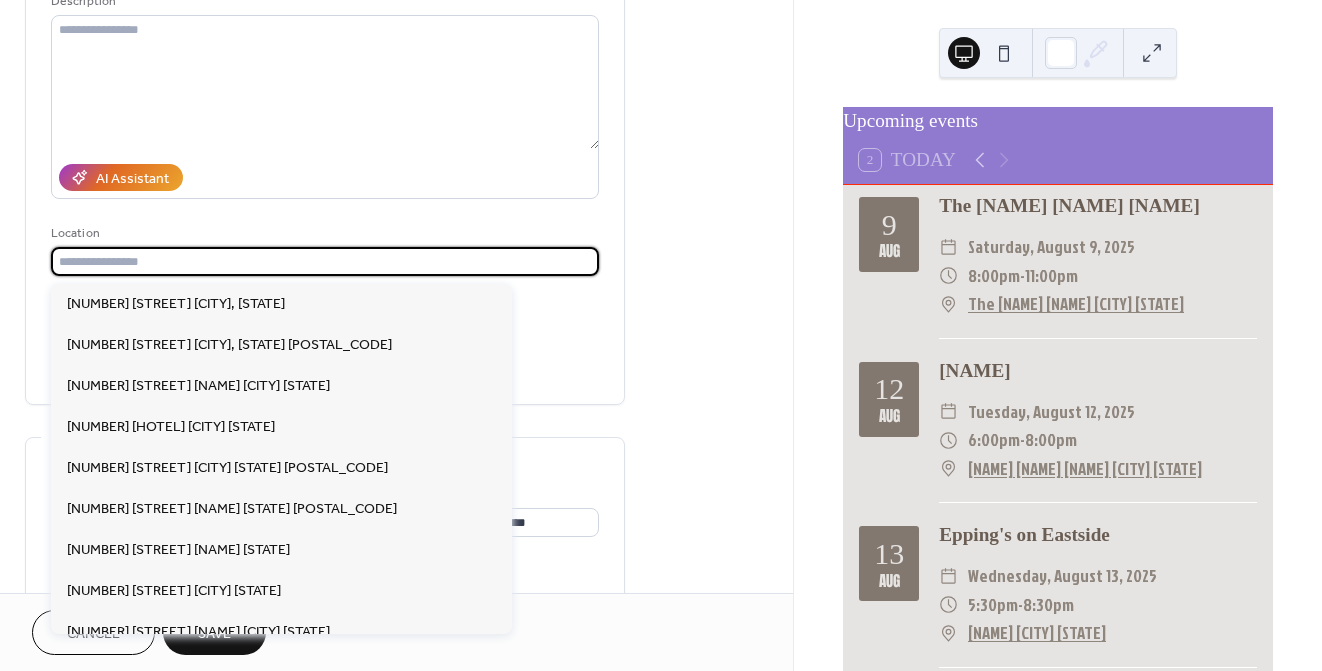 type on "*" 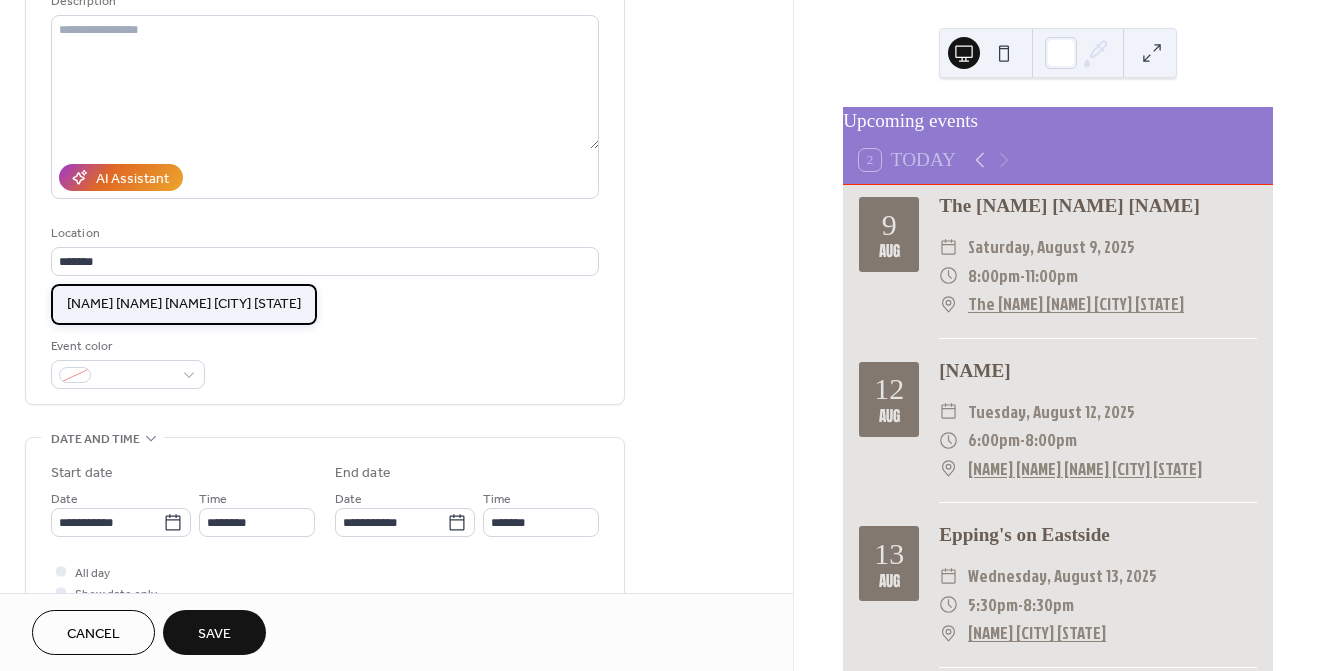 click on "[NAME] [NAME] [NAME] [CITY] [STATE]" at bounding box center [184, 304] 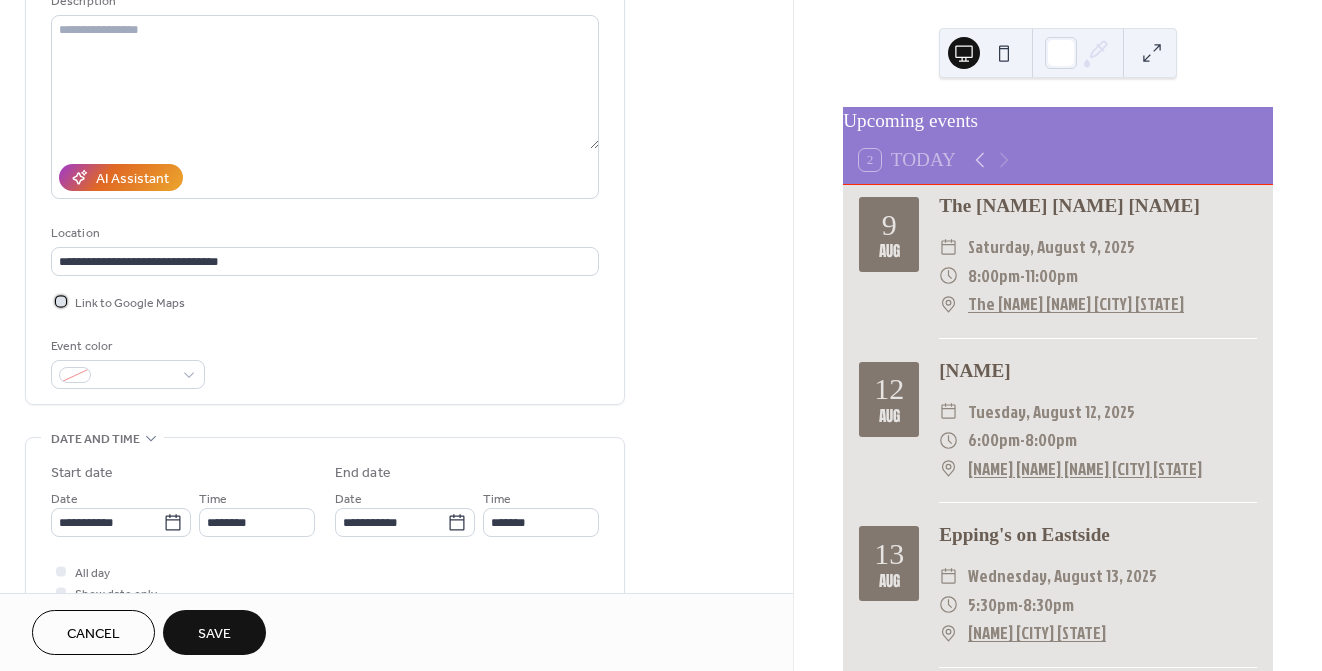 click at bounding box center (61, 301) 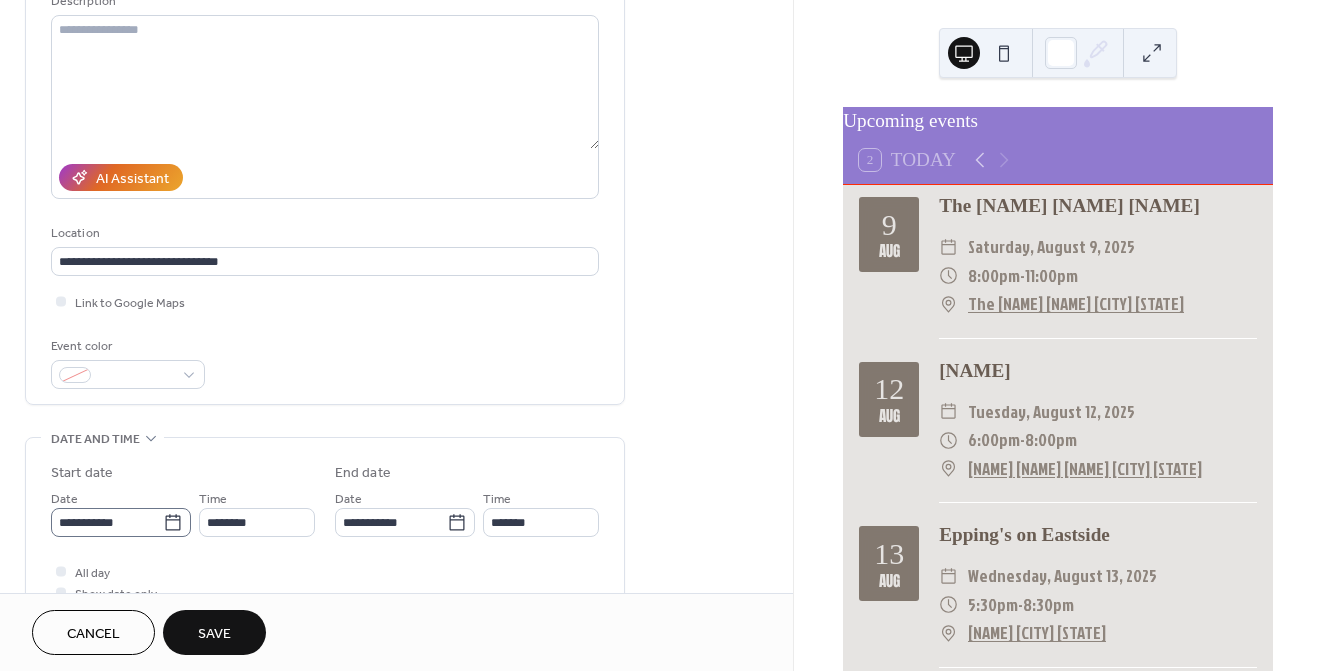 click 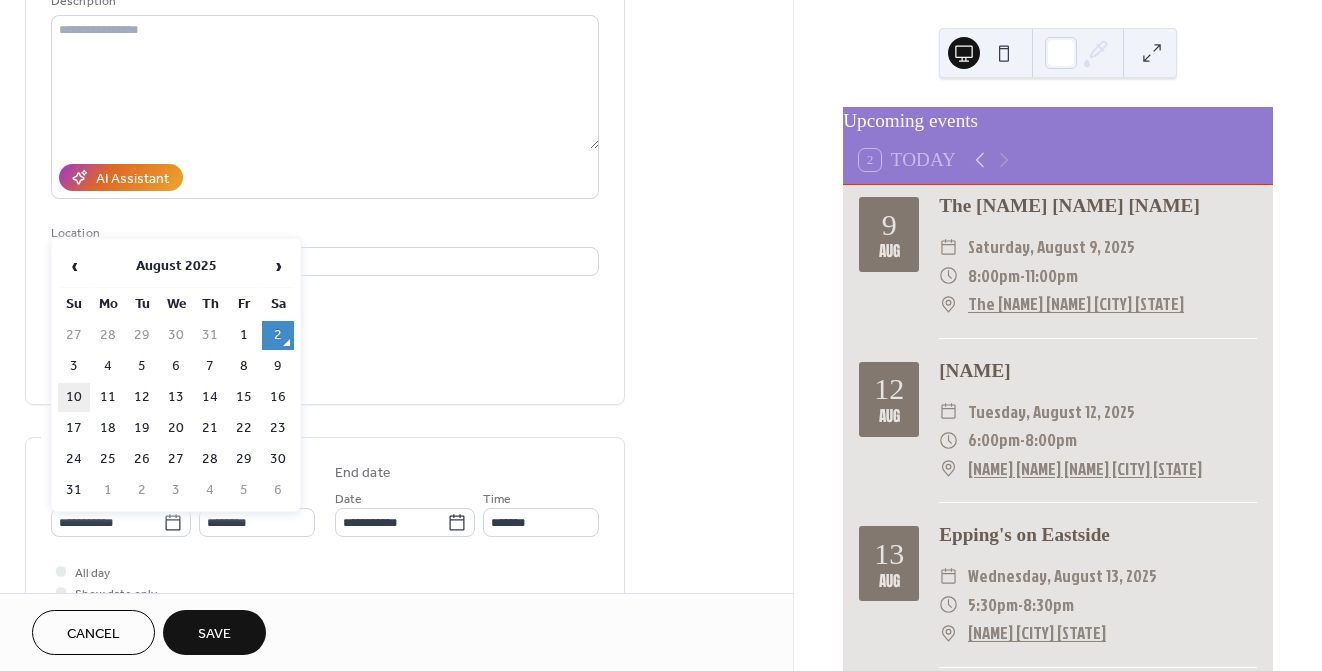 click on "10" at bounding box center (74, 397) 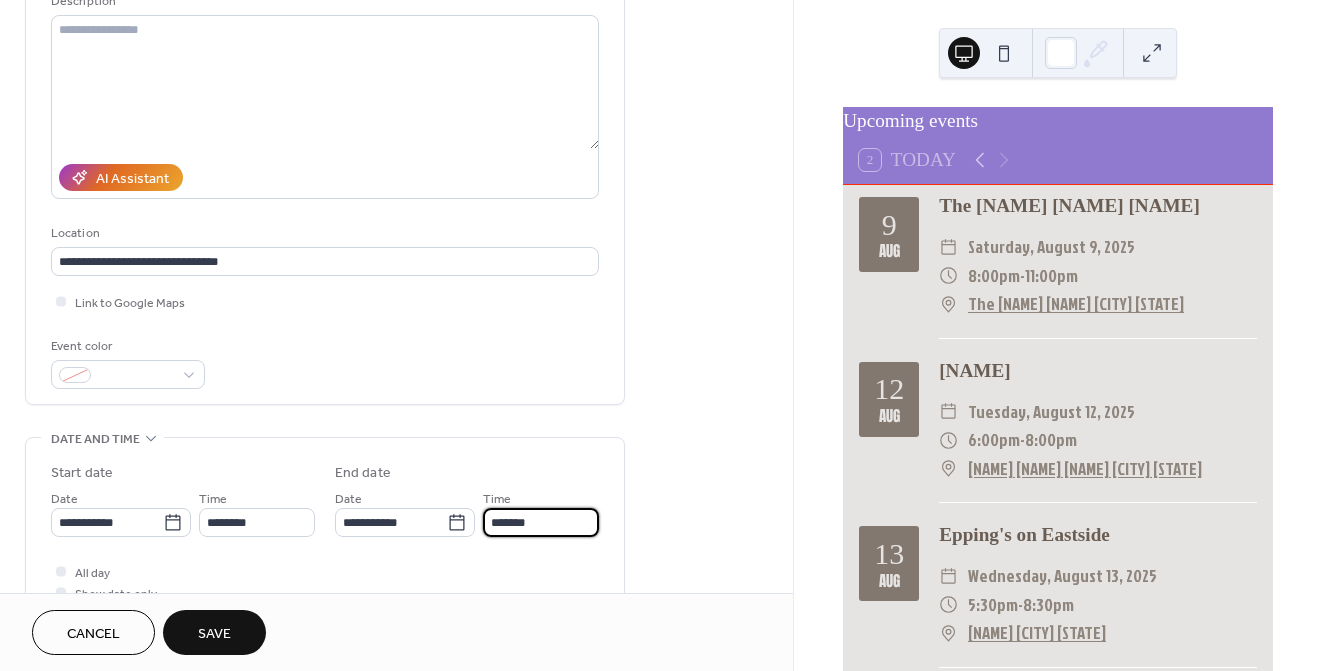 click on "*******" at bounding box center (541, 522) 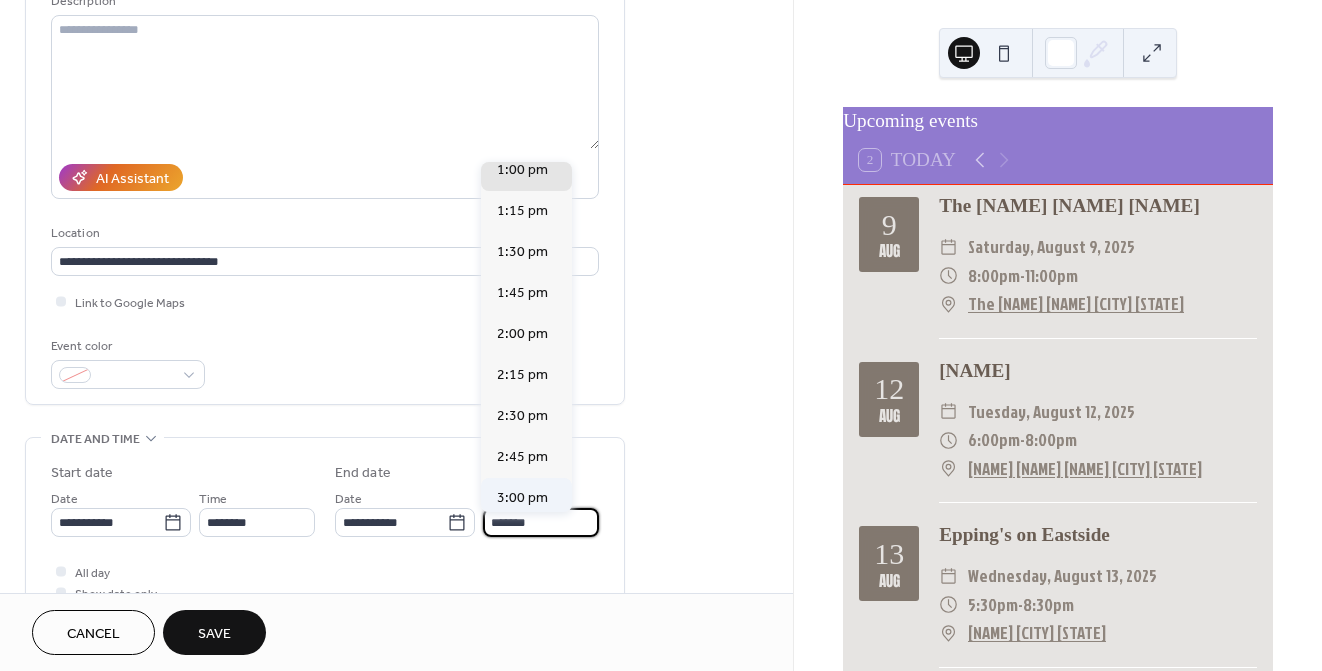 scroll, scrollTop: 145, scrollLeft: 0, axis: vertical 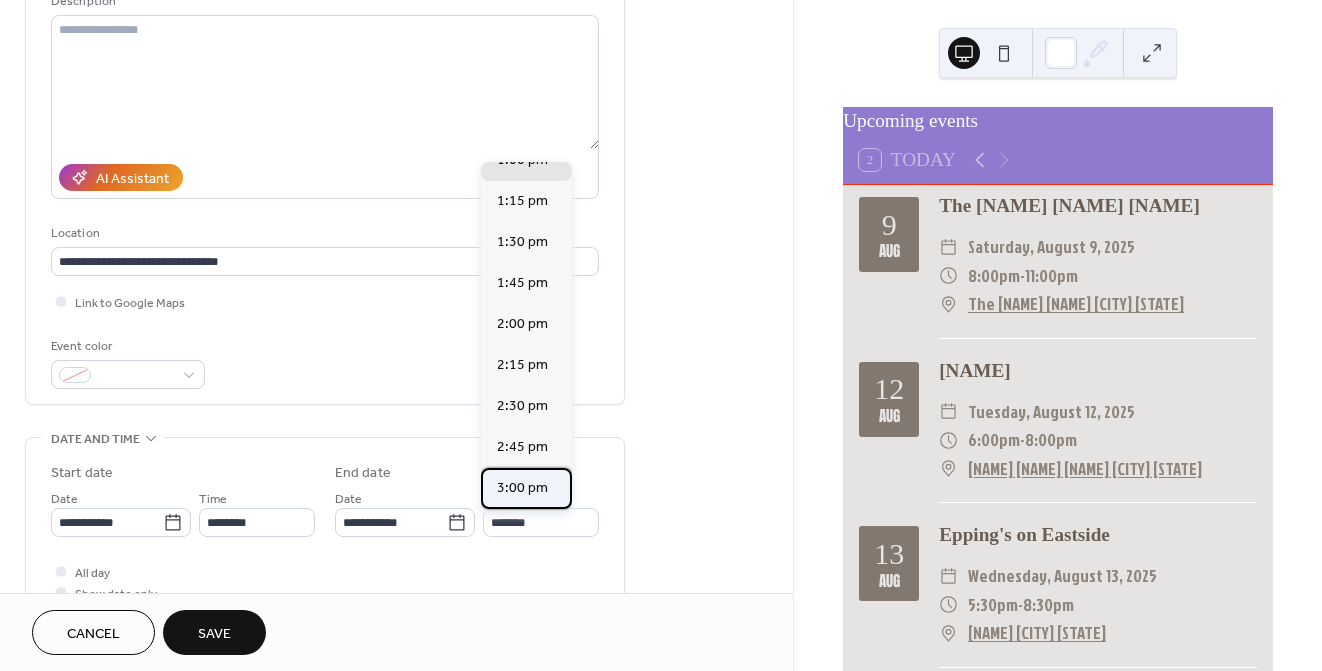 click on "3:00 pm" at bounding box center [522, 488] 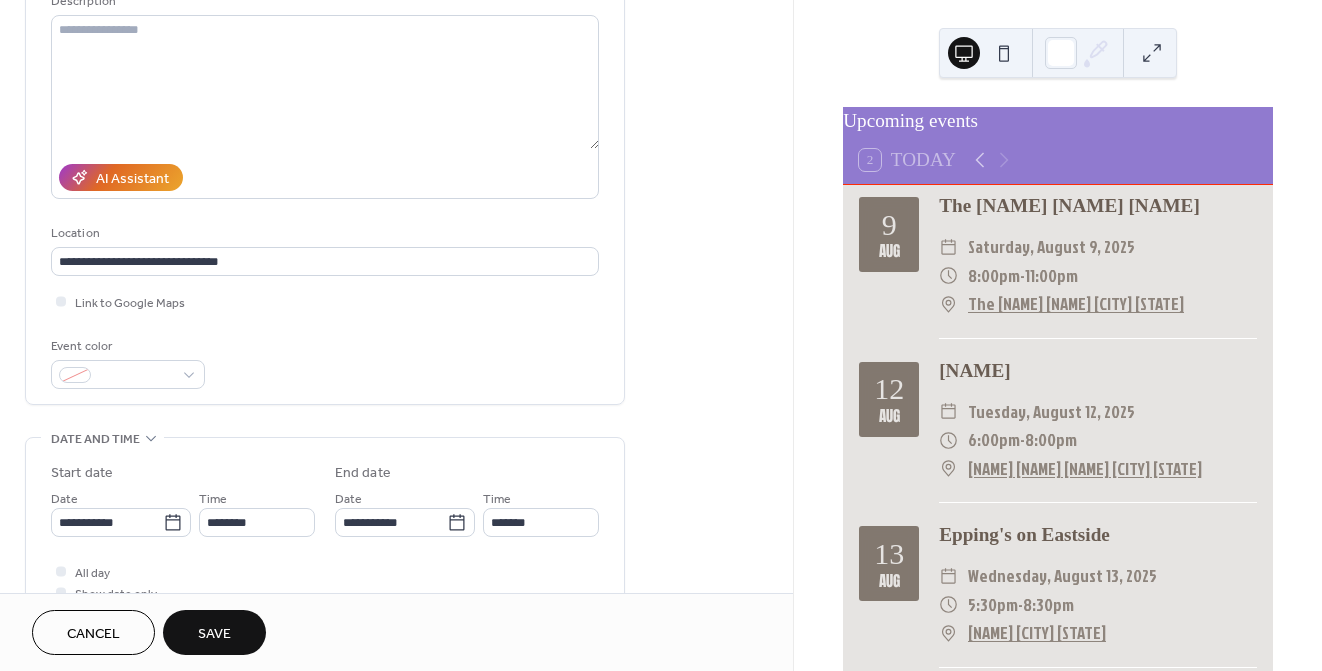 click on "Save" at bounding box center [214, 634] 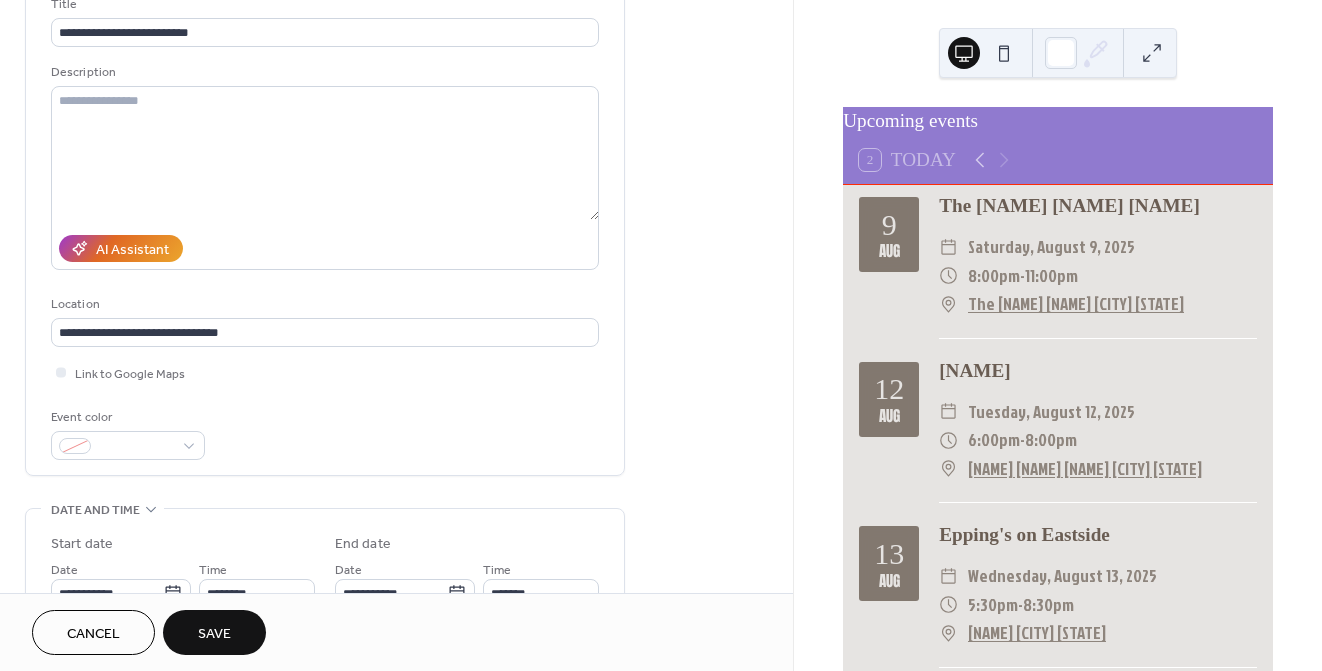 click on "Save" at bounding box center (214, 634) 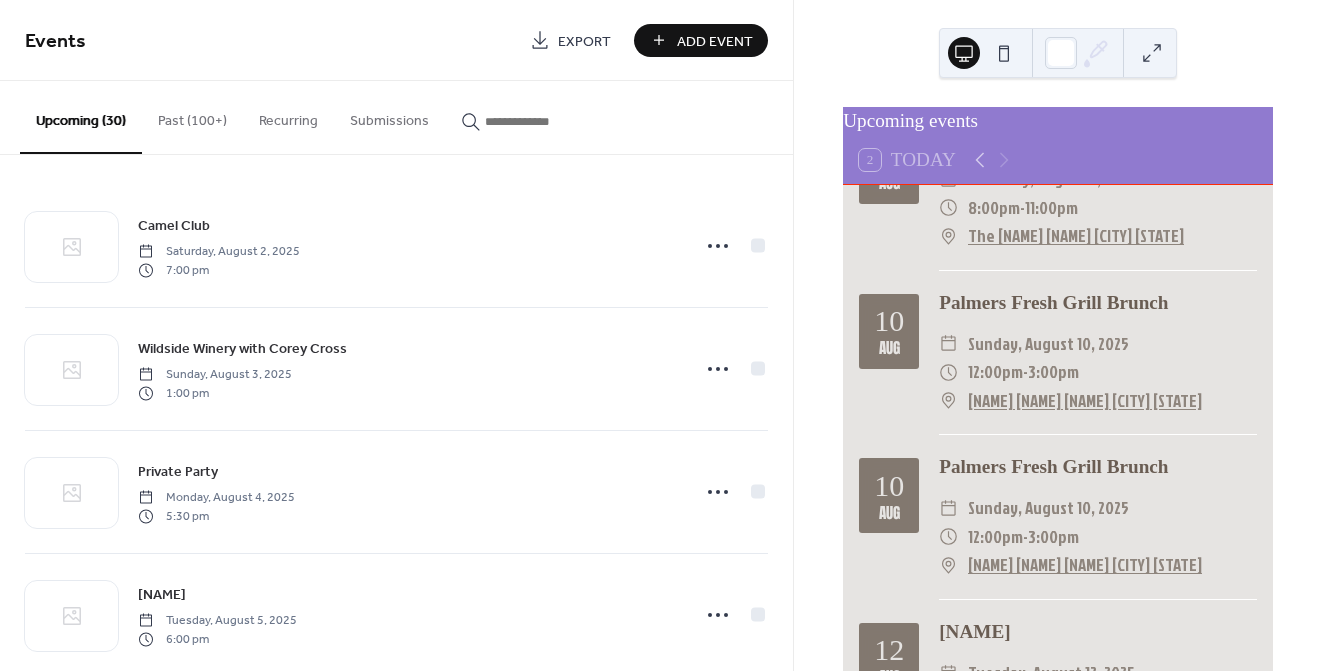 scroll, scrollTop: 1584, scrollLeft: 0, axis: vertical 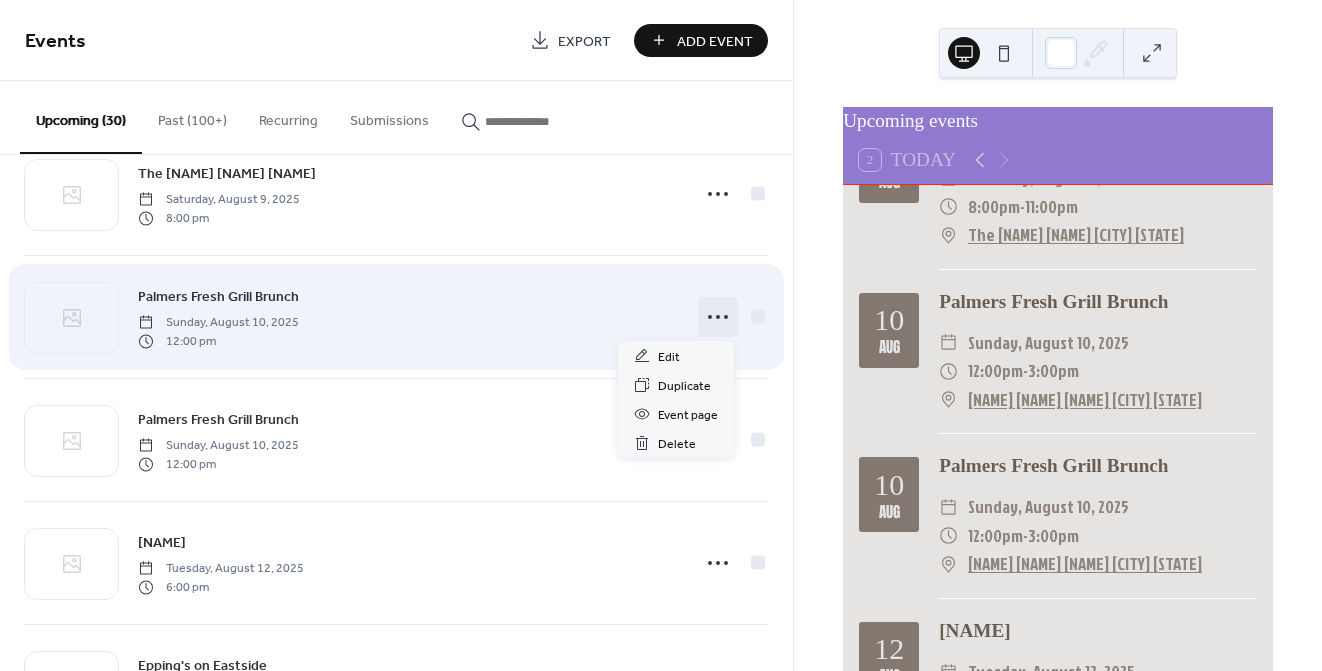 click 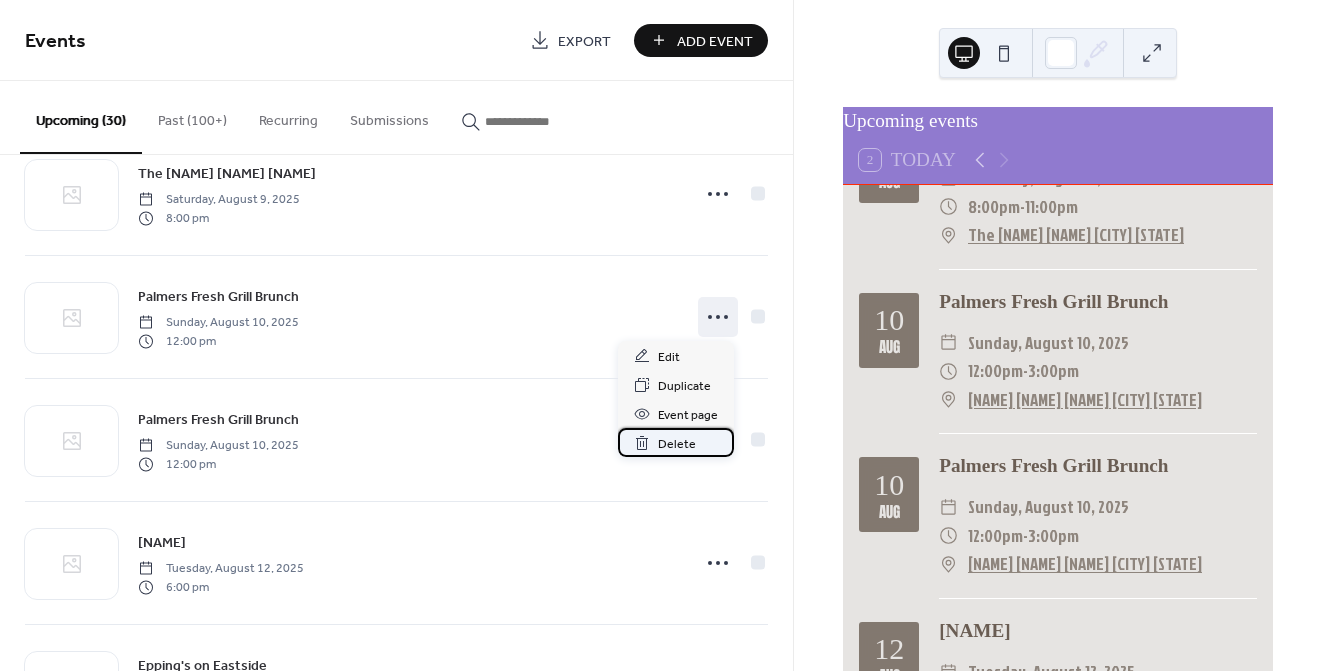 click on "Delete" at bounding box center (677, 444) 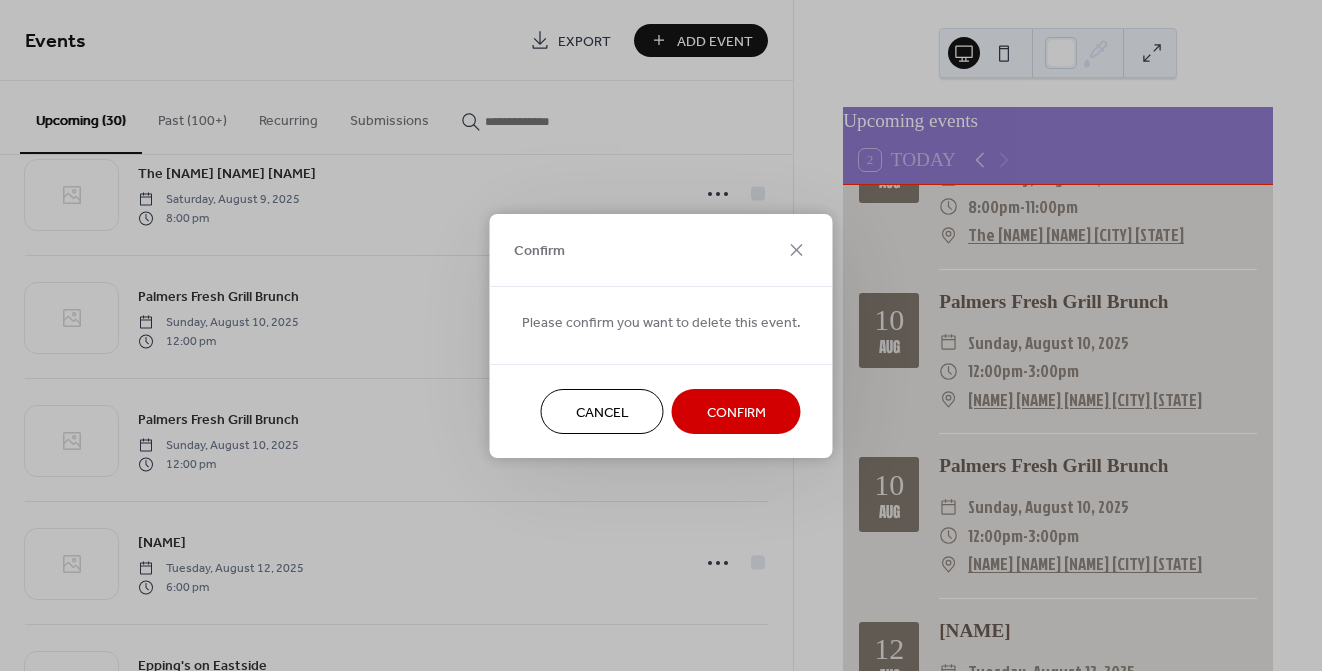 click on "Confirm" at bounding box center (736, 412) 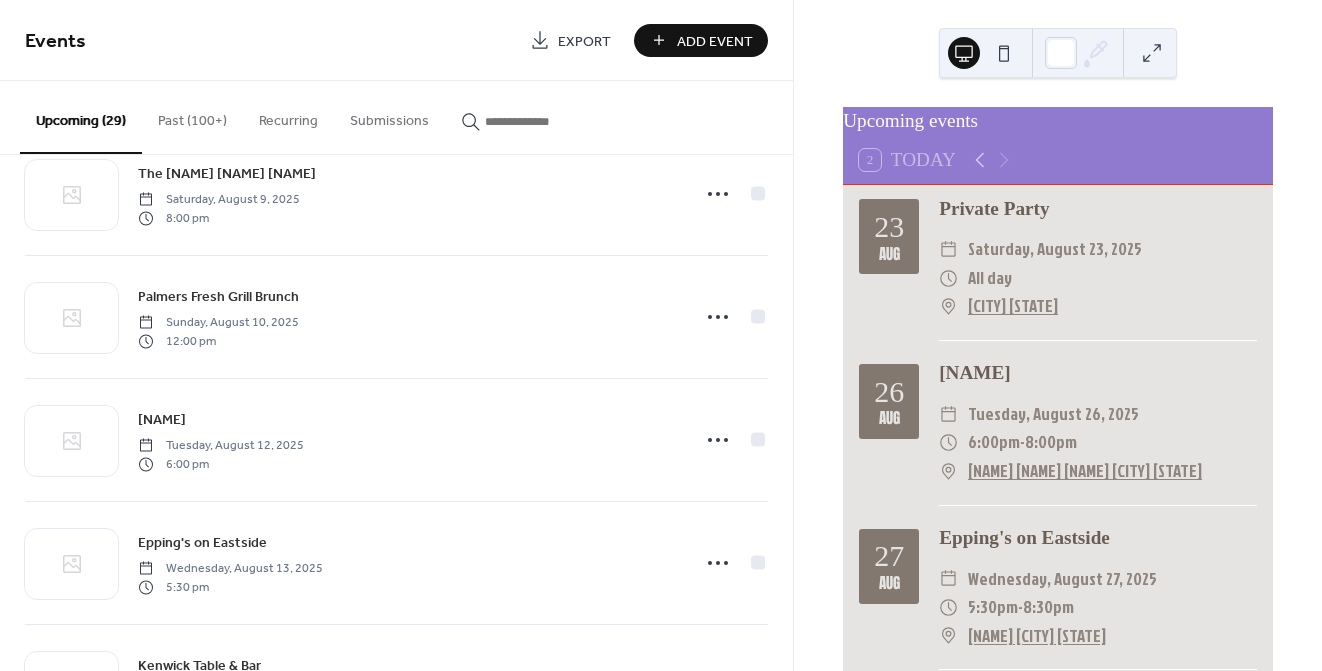 scroll, scrollTop: 3520, scrollLeft: 0, axis: vertical 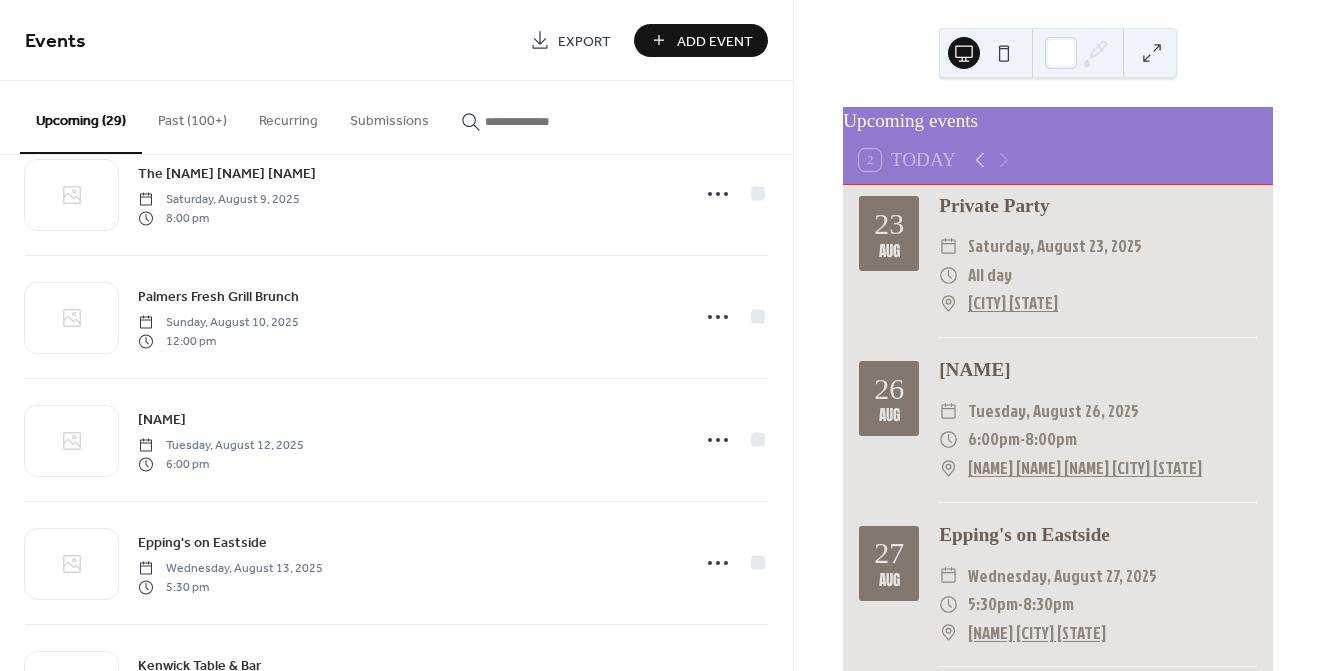 click on "Add Event" at bounding box center [715, 41] 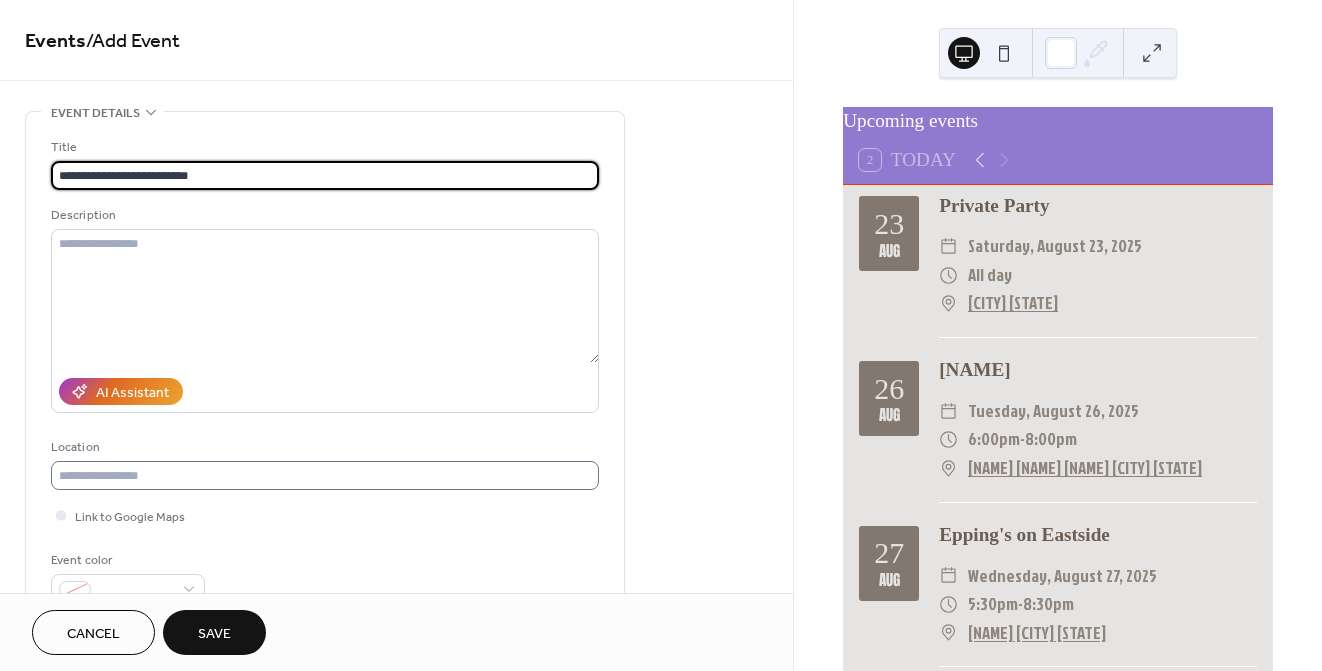 type on "**********" 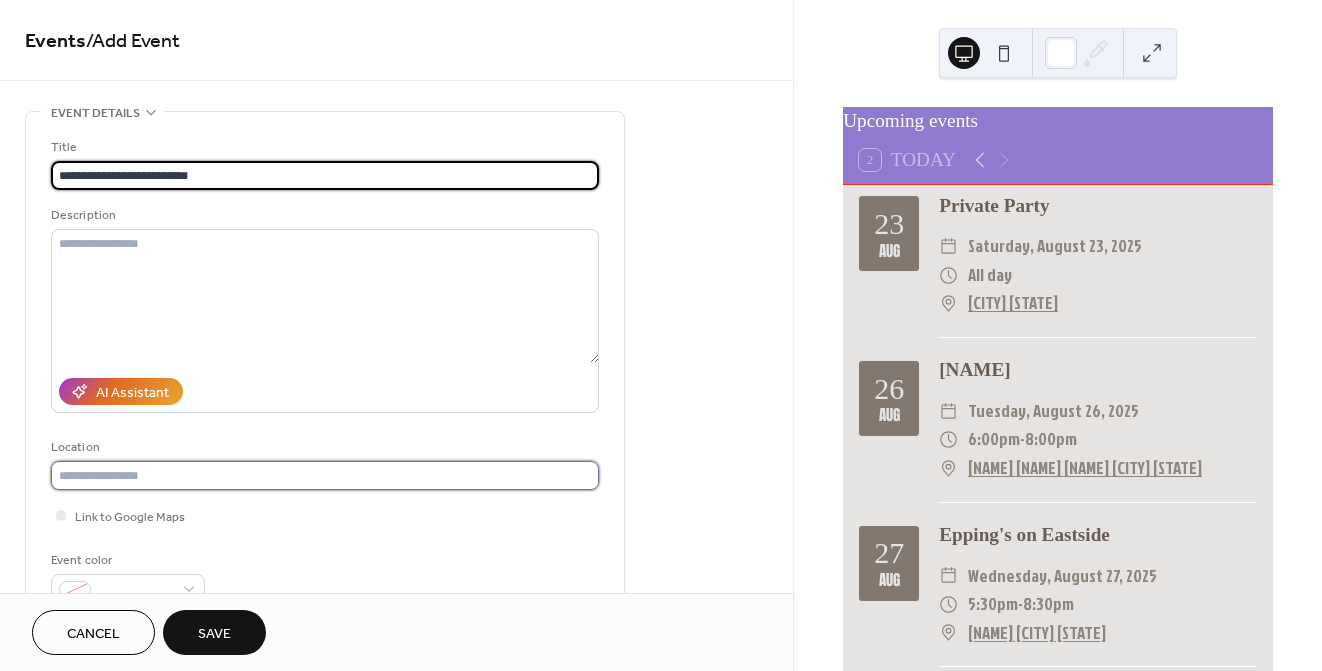 click at bounding box center (325, 475) 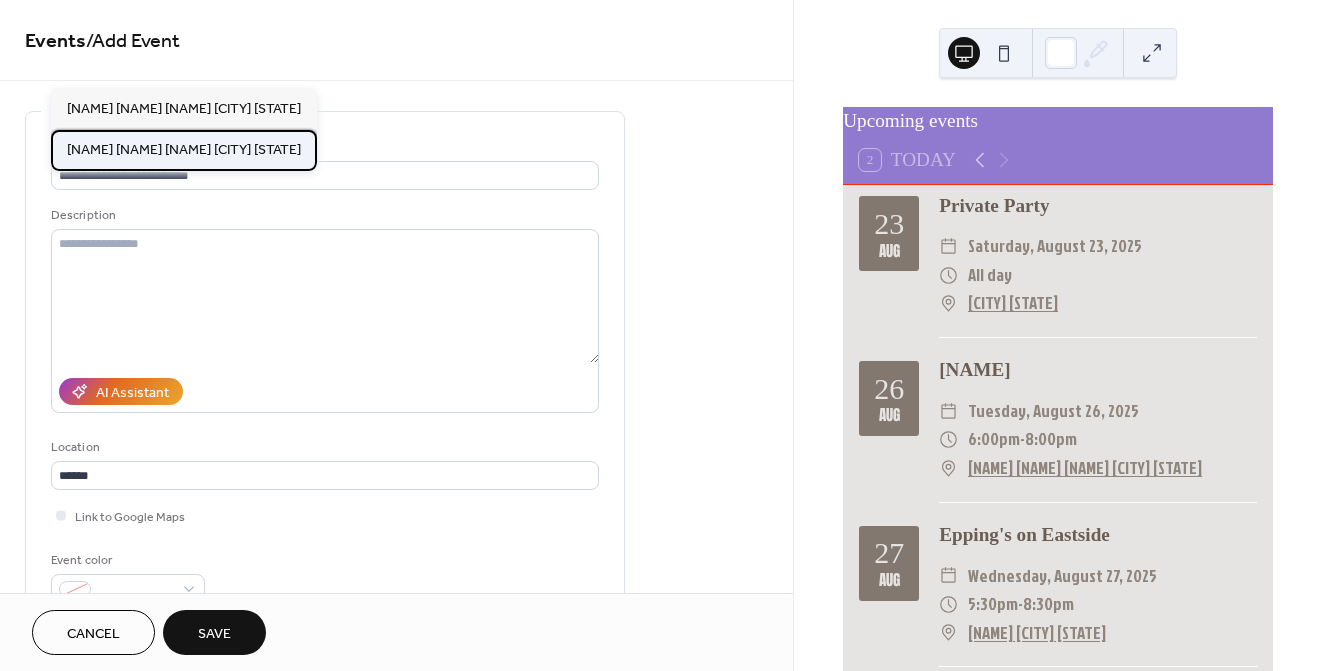 click on "[NAME] [NAME] [NAME] [CITY] [STATE]" at bounding box center [184, 150] 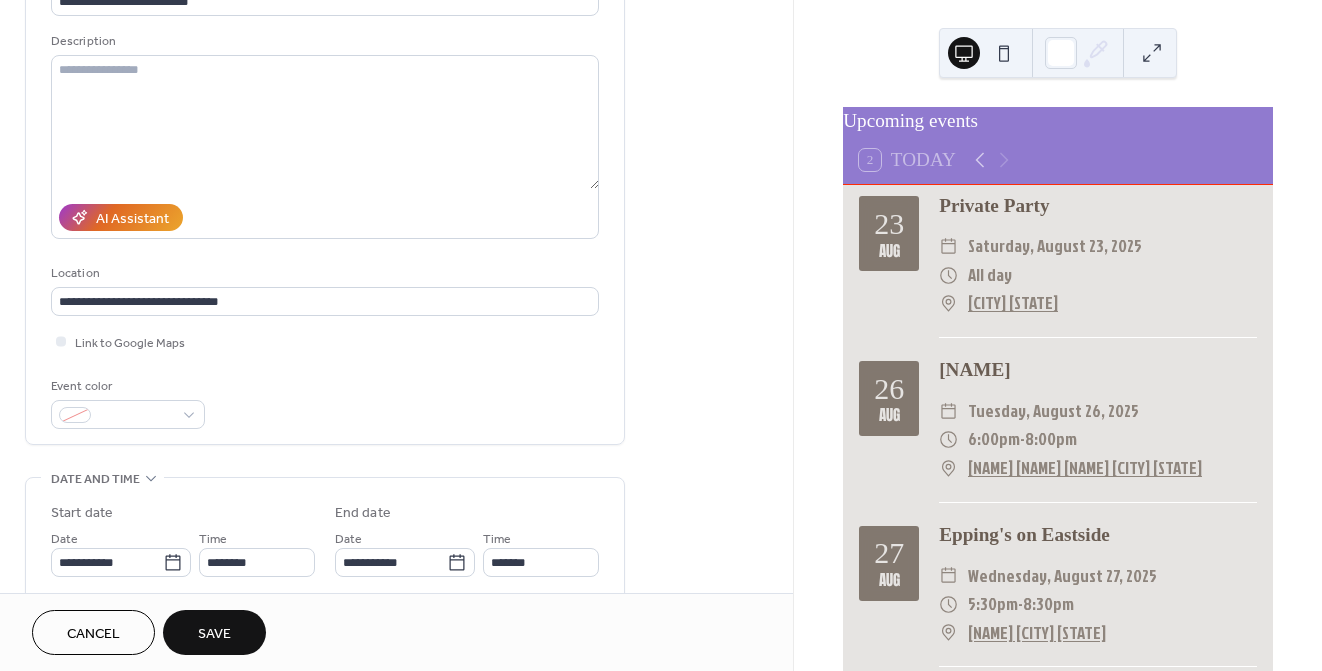 scroll, scrollTop: 175, scrollLeft: 0, axis: vertical 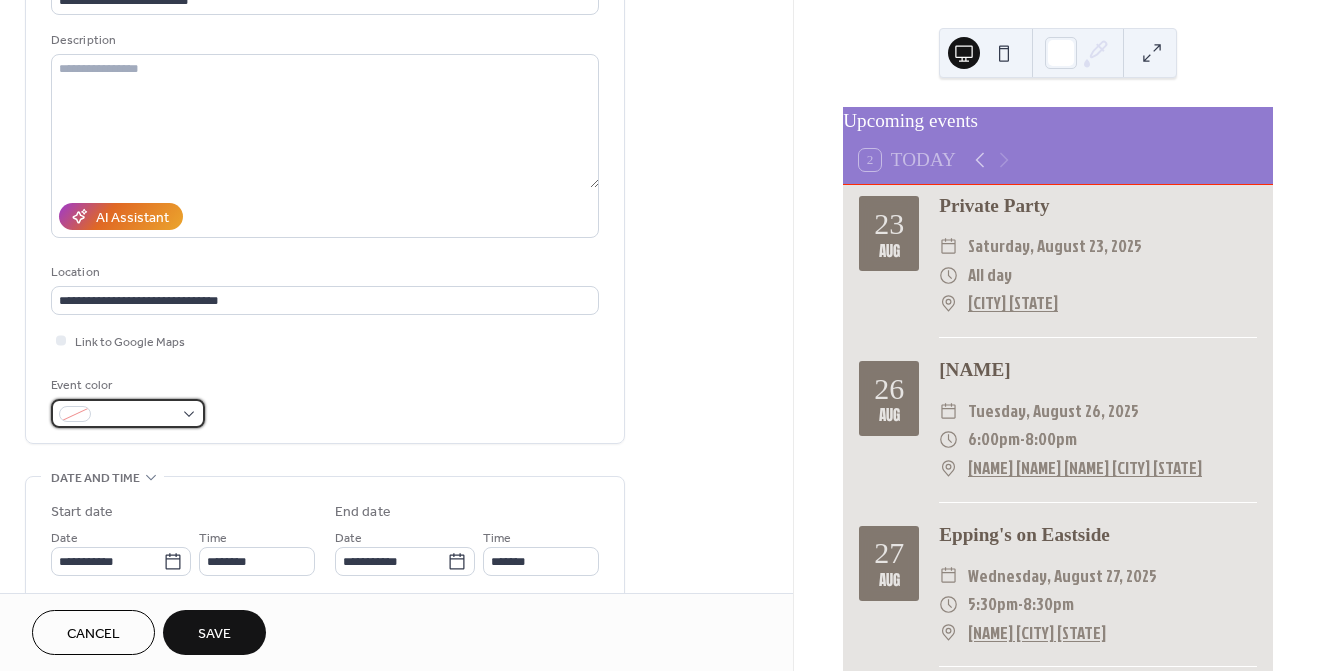 click at bounding box center (128, 413) 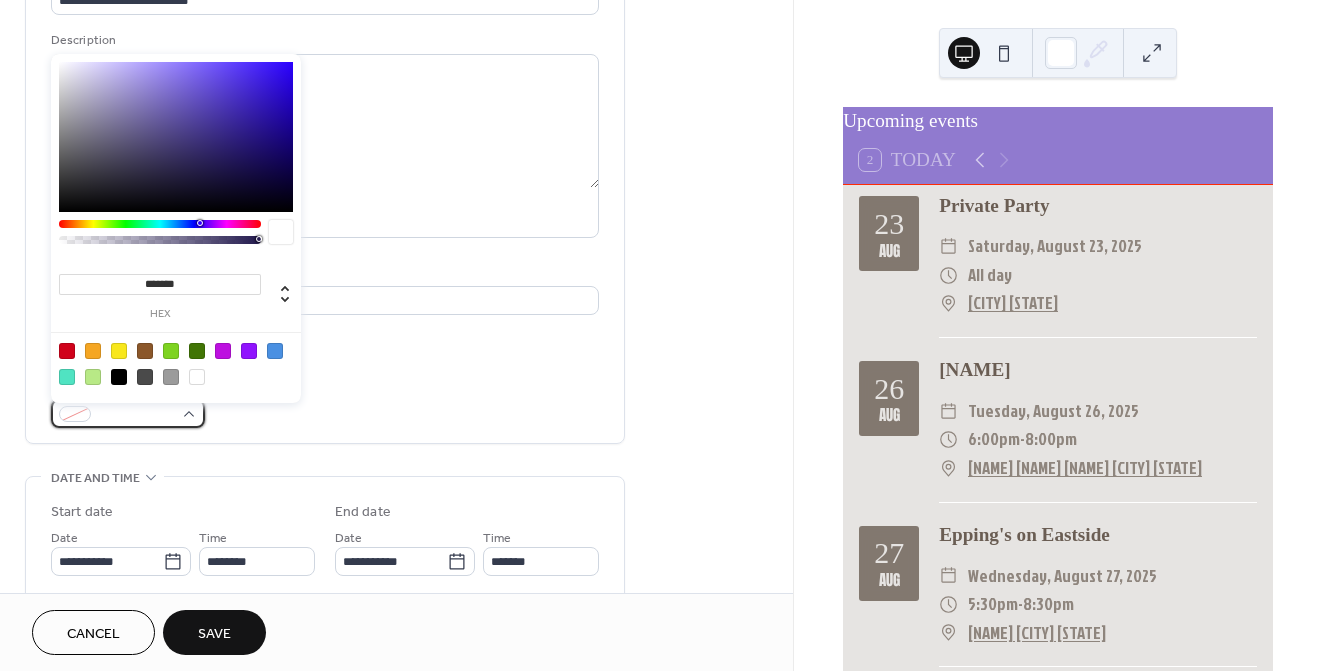click at bounding box center [128, 413] 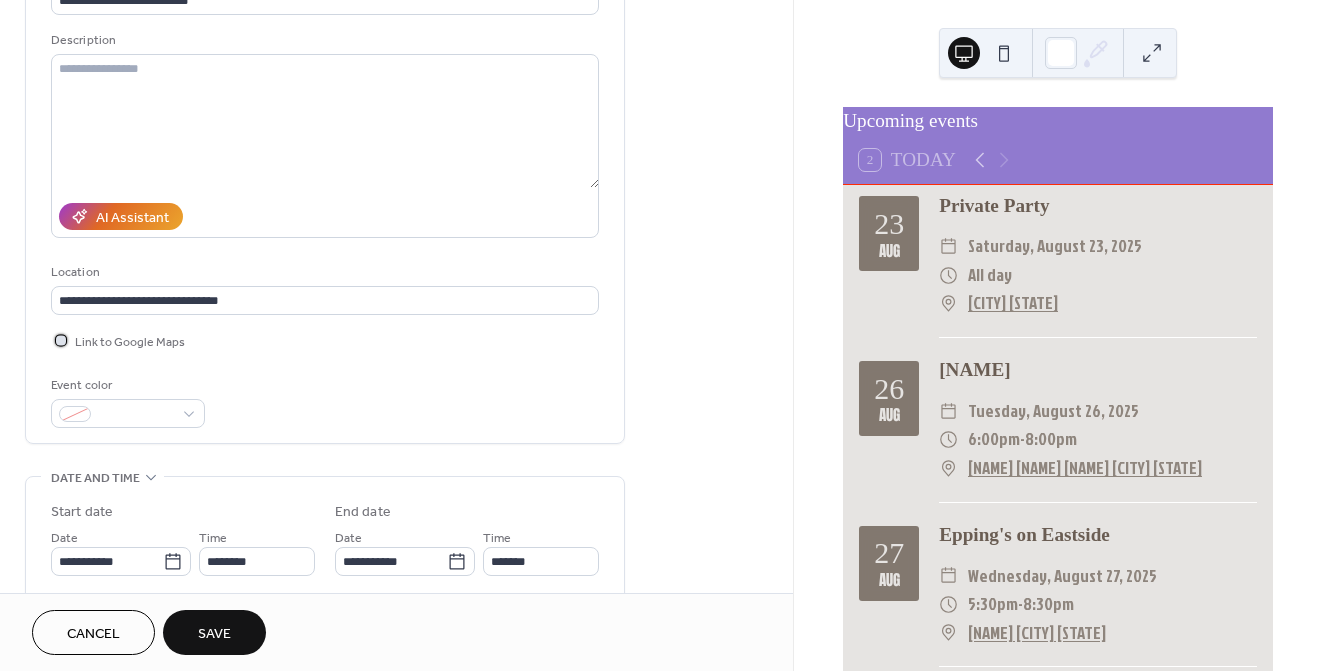 click at bounding box center [61, 340] 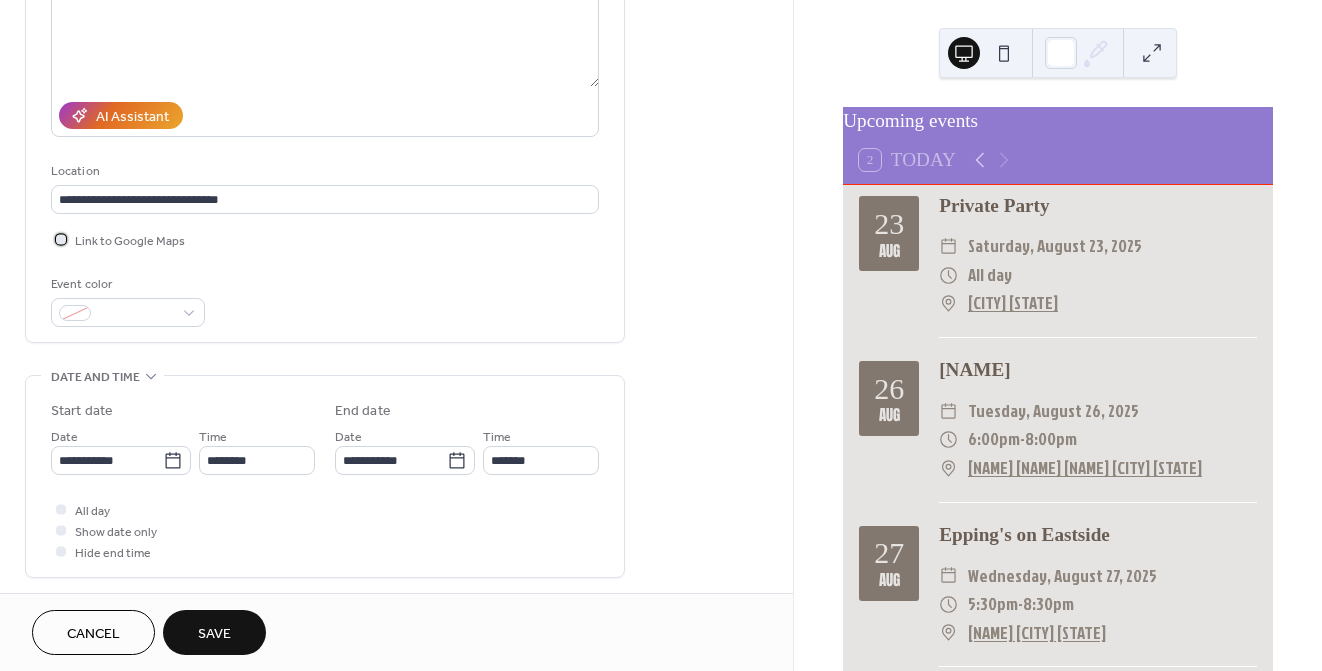 scroll, scrollTop: 315, scrollLeft: 0, axis: vertical 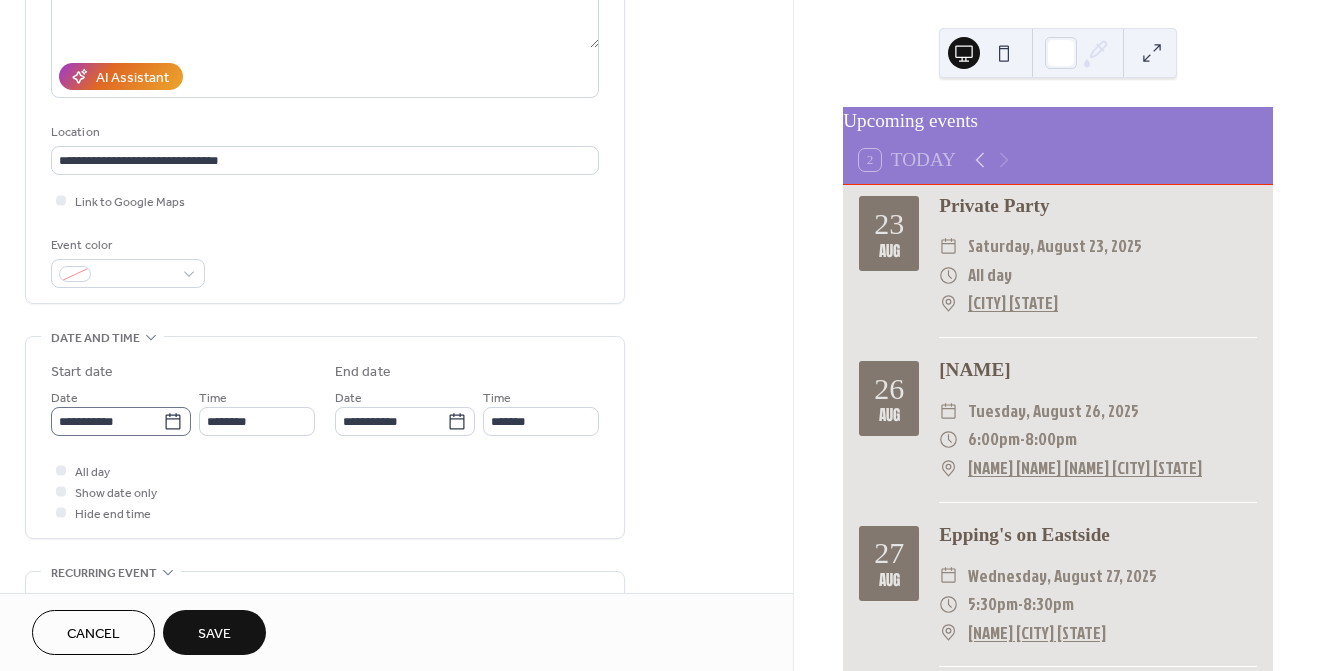 click 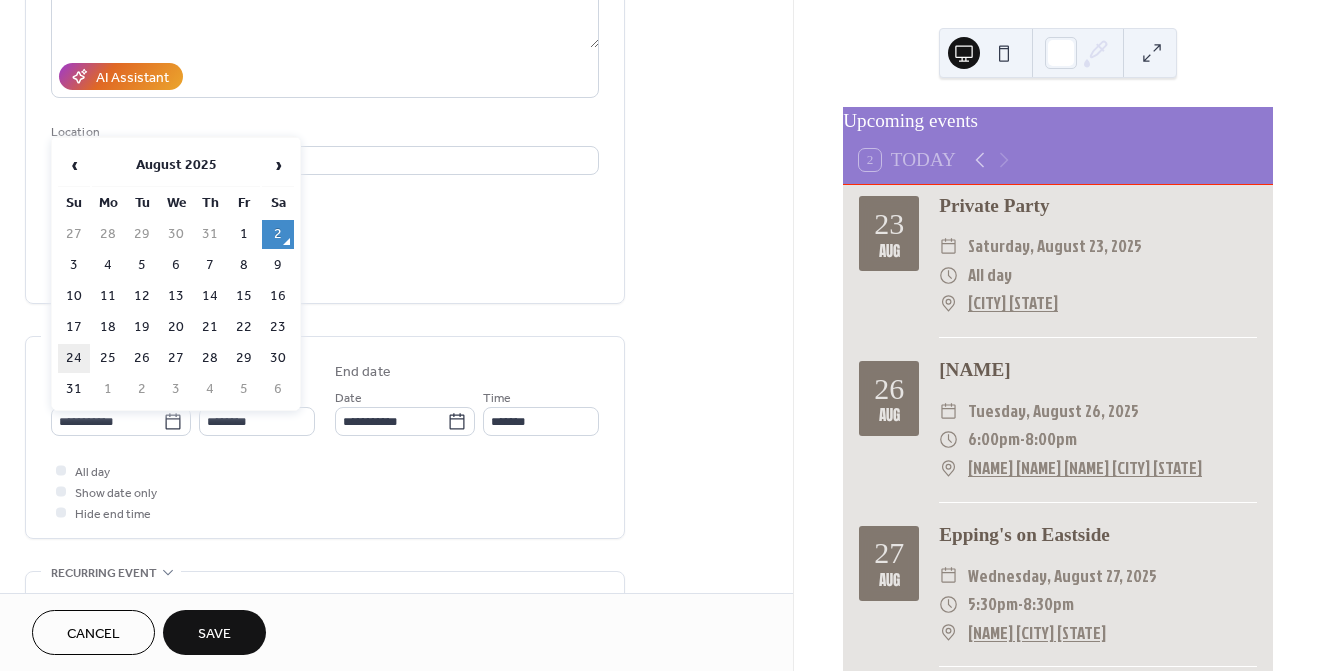 click on "24" at bounding box center [74, 358] 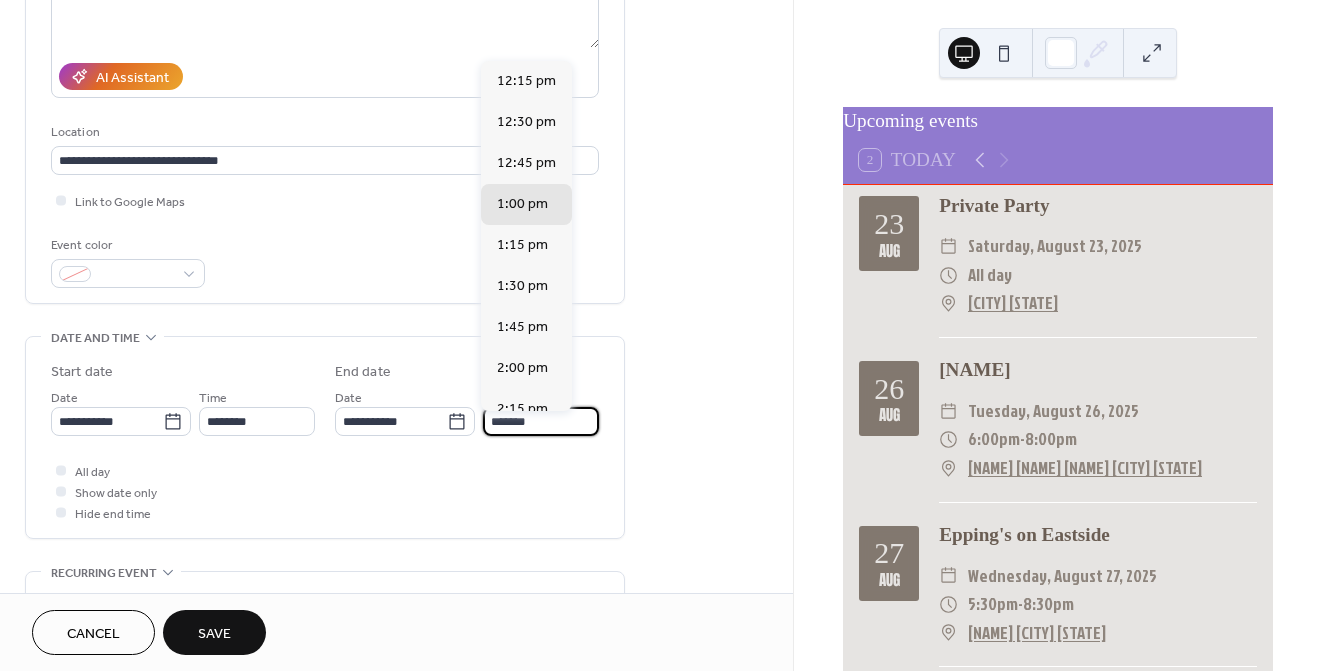 click on "*******" at bounding box center [541, 421] 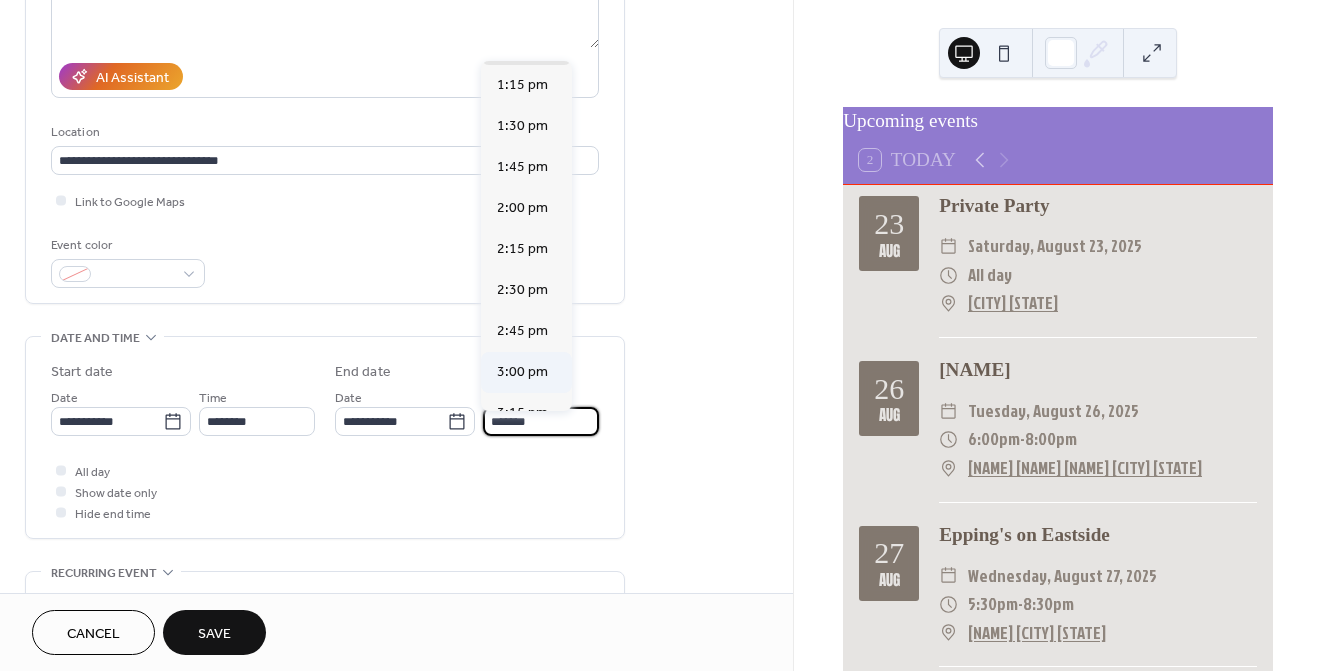 scroll, scrollTop: 182, scrollLeft: 0, axis: vertical 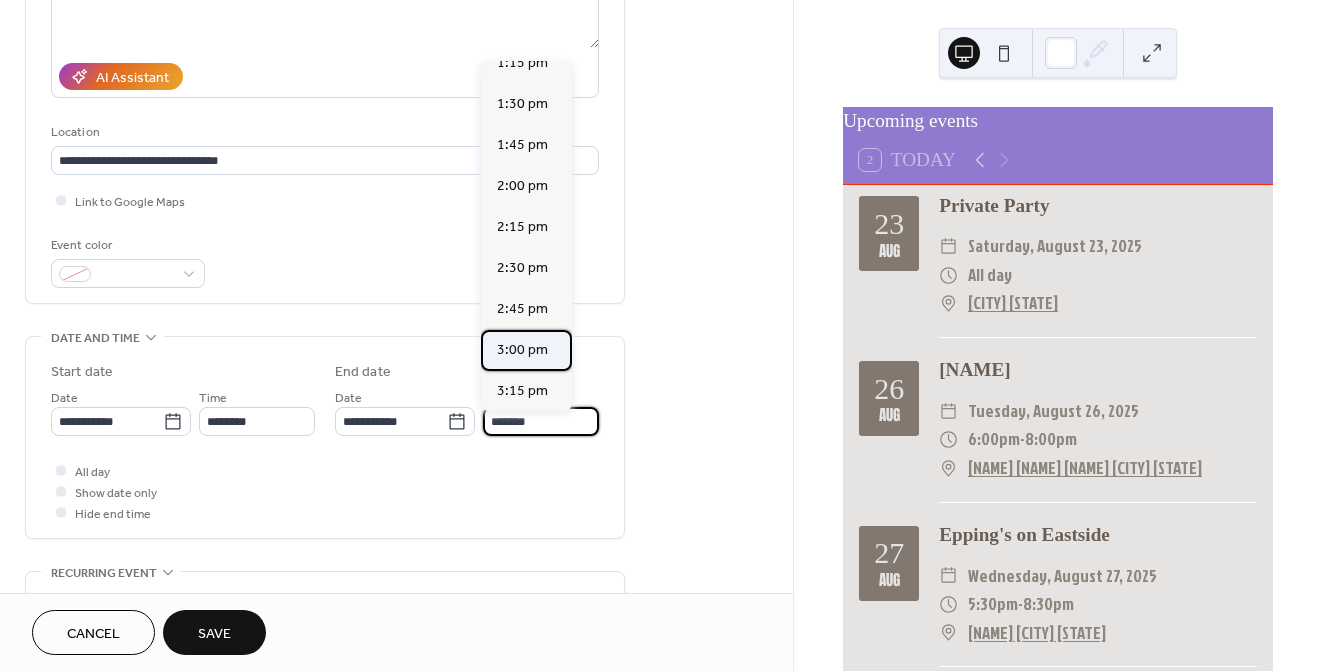 click on "3:00 pm" at bounding box center (522, 350) 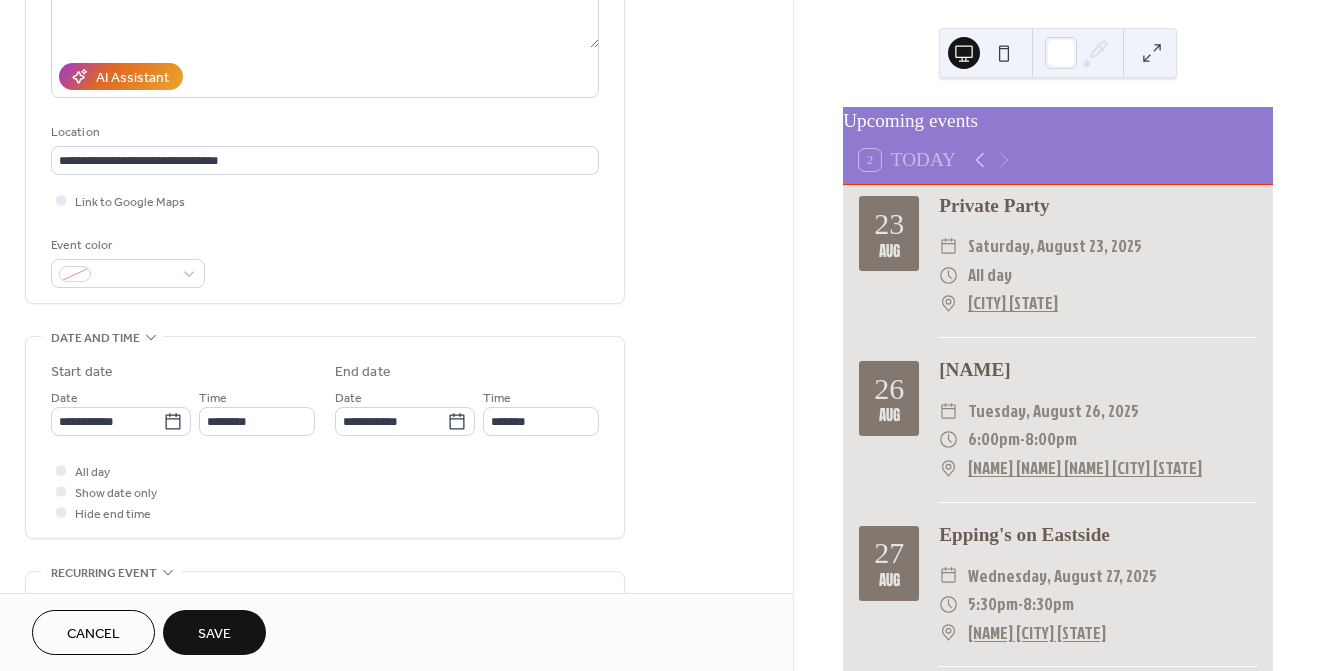 click on "Save" at bounding box center (214, 634) 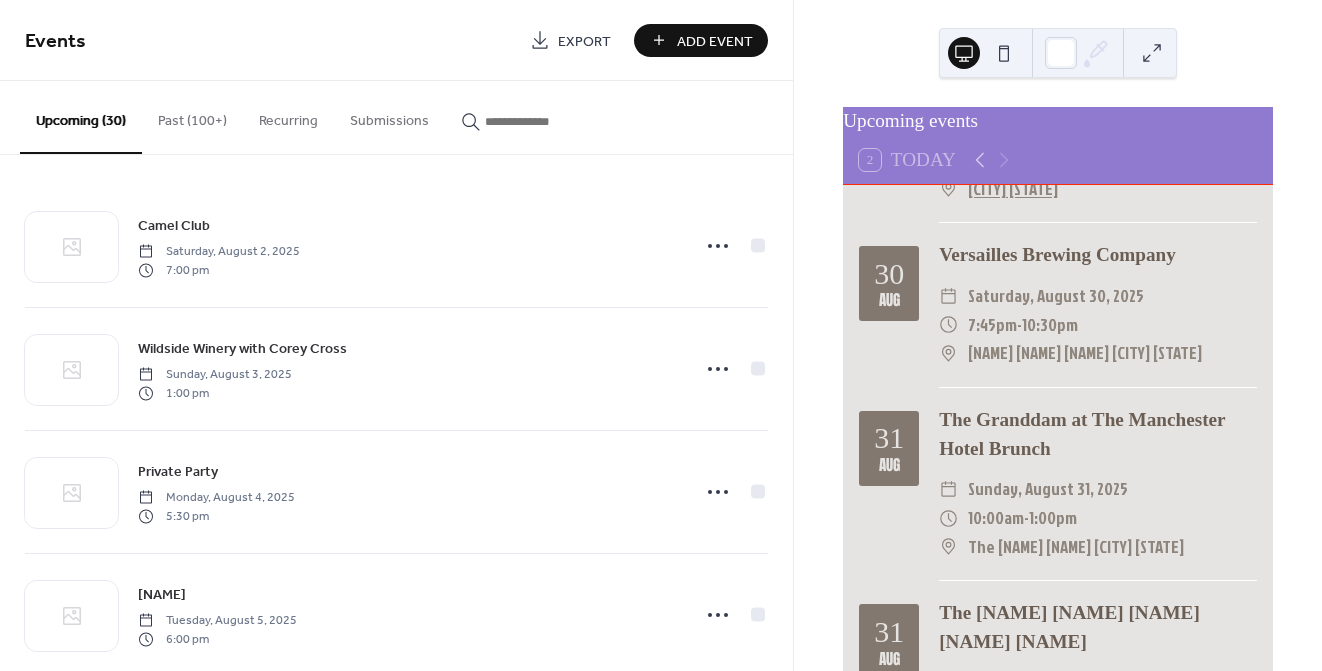 scroll, scrollTop: 4457, scrollLeft: 0, axis: vertical 